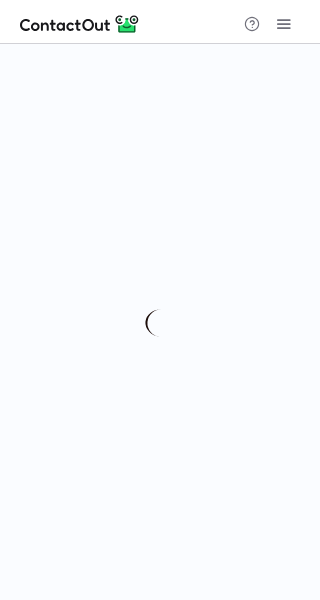 scroll, scrollTop: 0, scrollLeft: 0, axis: both 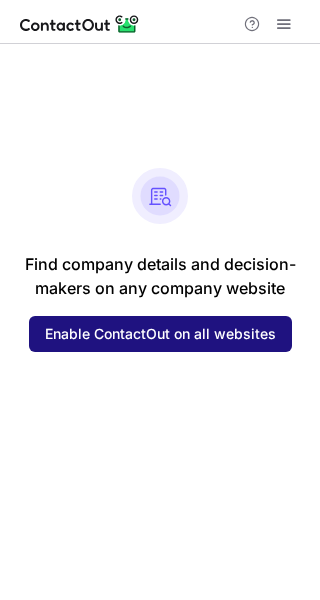 click on "Enable ContactOut on all websites" at bounding box center (160, 334) 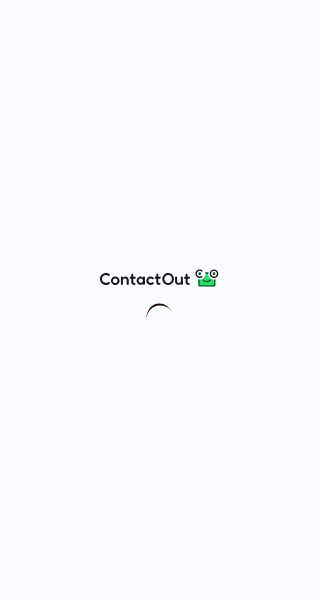 scroll, scrollTop: 0, scrollLeft: 0, axis: both 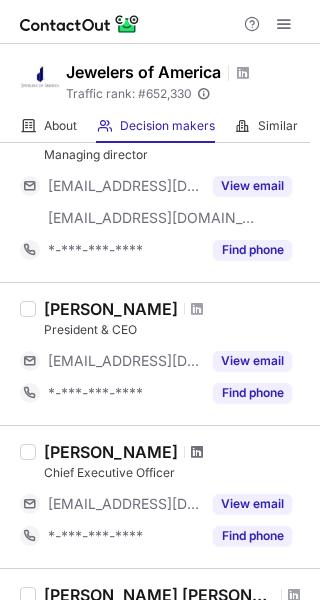 click at bounding box center (197, 452) 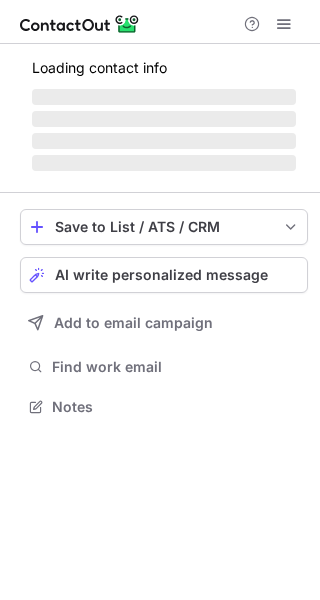 scroll, scrollTop: 0, scrollLeft: 0, axis: both 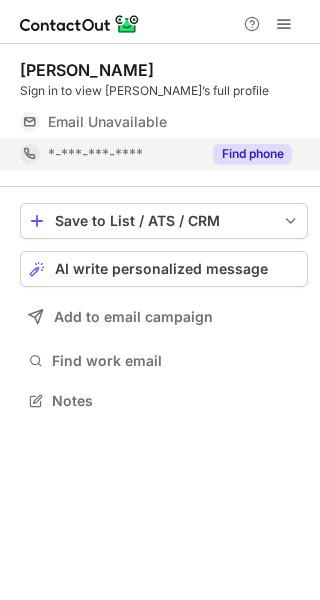 click on "Find phone" at bounding box center [252, 154] 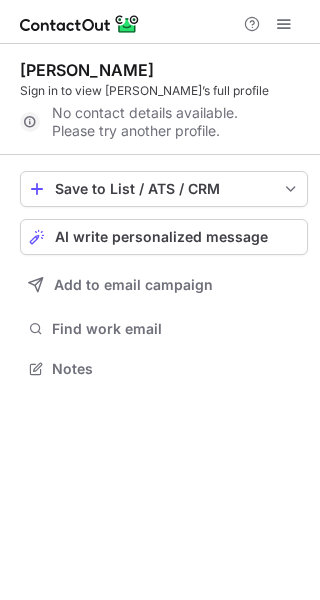 scroll, scrollTop: 354, scrollLeft: 320, axis: both 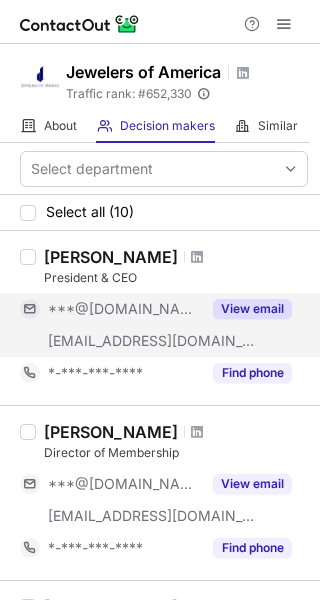 click on "View email" at bounding box center (252, 309) 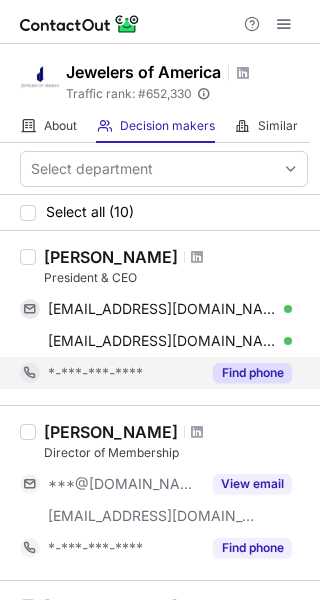 click on "Find phone" at bounding box center [252, 373] 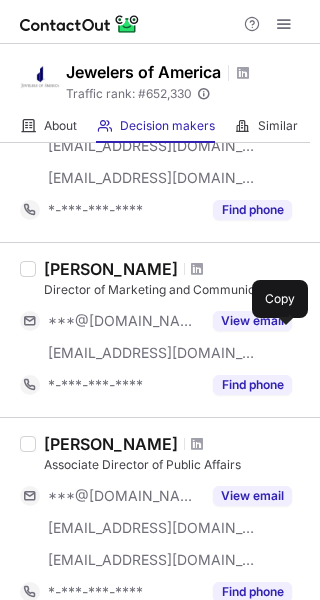 scroll, scrollTop: 1168, scrollLeft: 0, axis: vertical 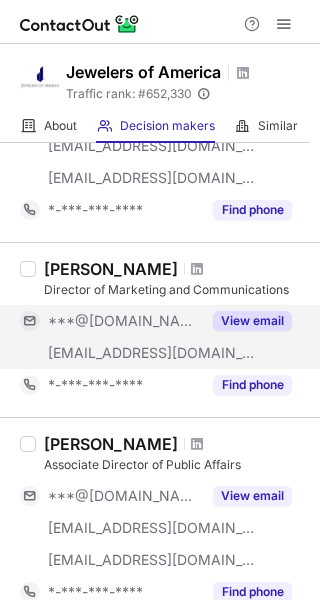 click on "View email" at bounding box center [252, 321] 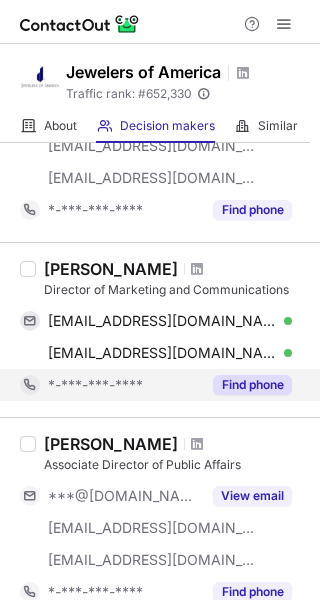 click on "Find phone" at bounding box center (252, 385) 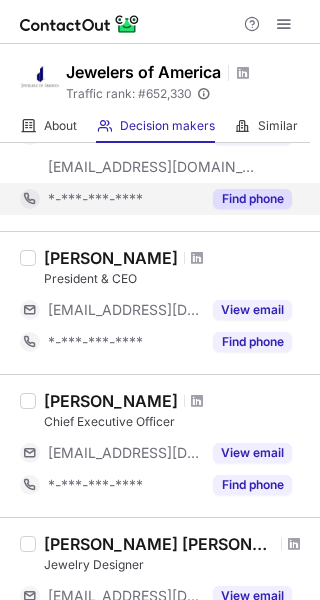scroll, scrollTop: 1752, scrollLeft: 0, axis: vertical 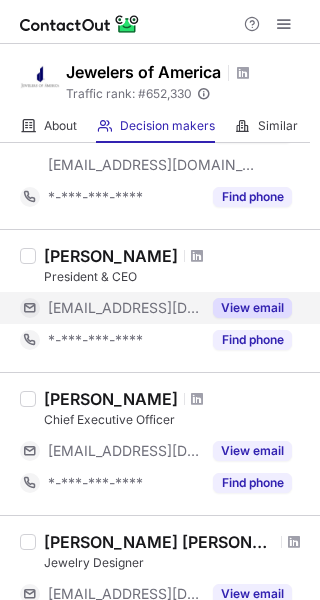 click on "View email" at bounding box center (252, 308) 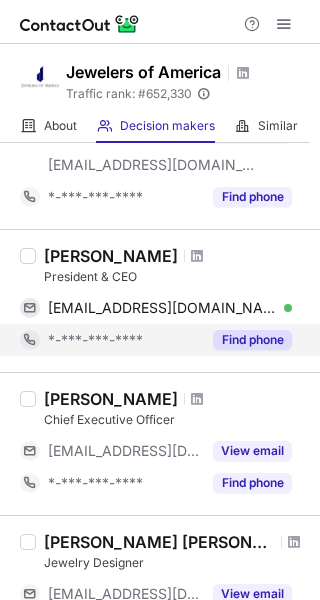 click on "Find phone" at bounding box center (252, 340) 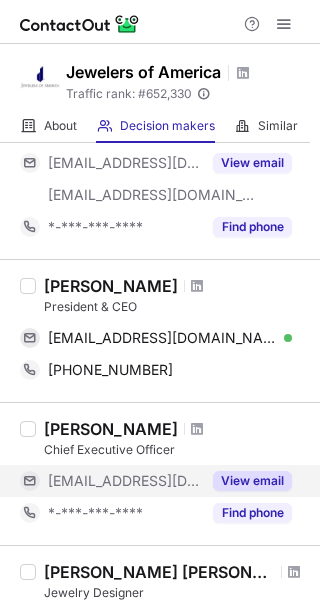 scroll, scrollTop: 1720, scrollLeft: 0, axis: vertical 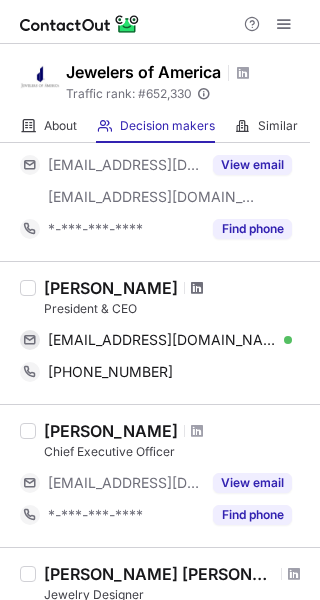 click at bounding box center [197, 288] 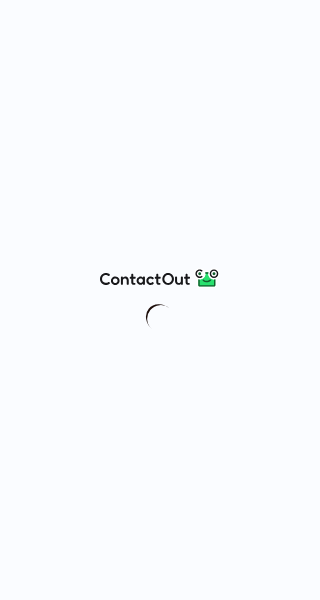 scroll, scrollTop: 0, scrollLeft: 0, axis: both 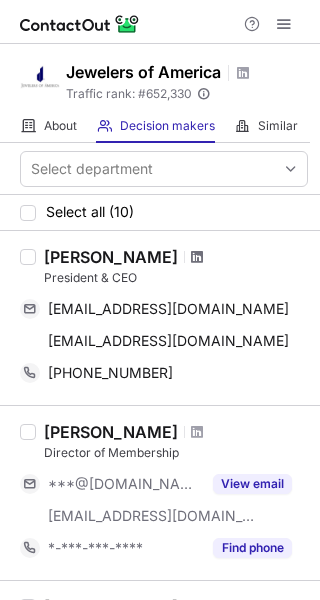 click at bounding box center [197, 257] 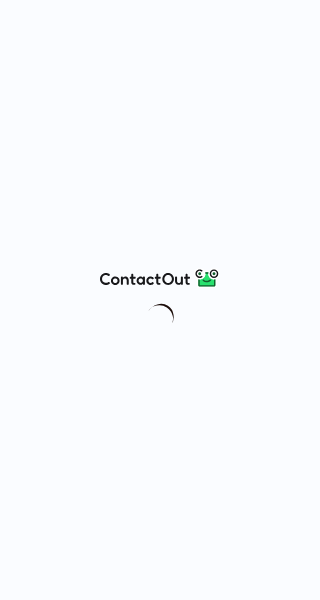 scroll, scrollTop: 0, scrollLeft: 0, axis: both 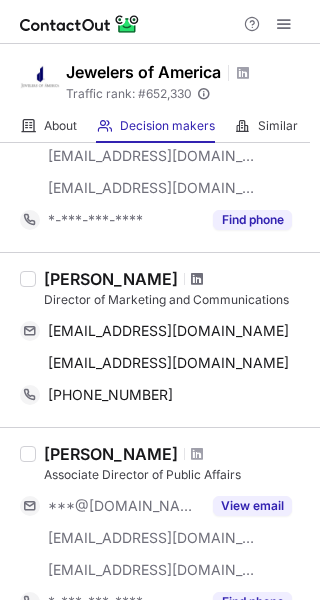click at bounding box center (197, 279) 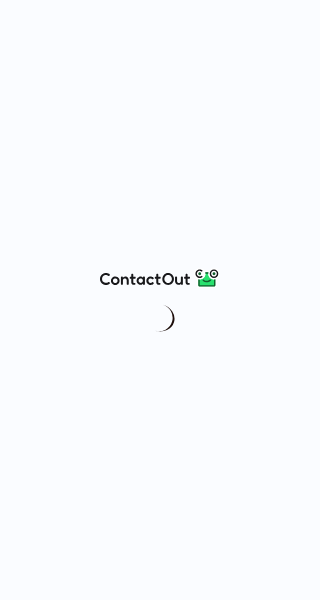 scroll, scrollTop: 0, scrollLeft: 0, axis: both 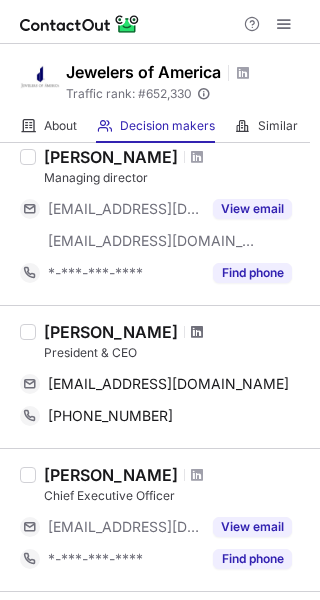 click at bounding box center (197, 332) 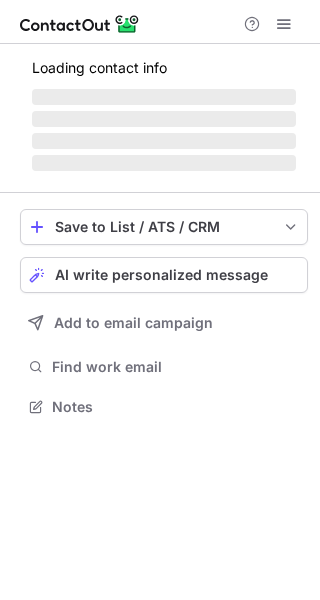 scroll, scrollTop: 0, scrollLeft: 0, axis: both 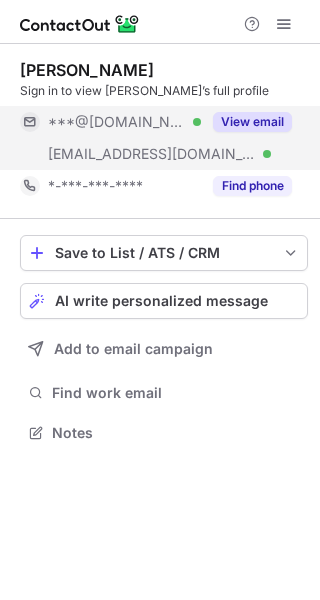 click on "View email" at bounding box center [252, 122] 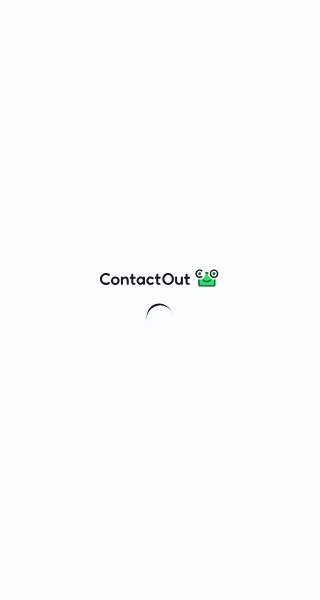scroll, scrollTop: 0, scrollLeft: 0, axis: both 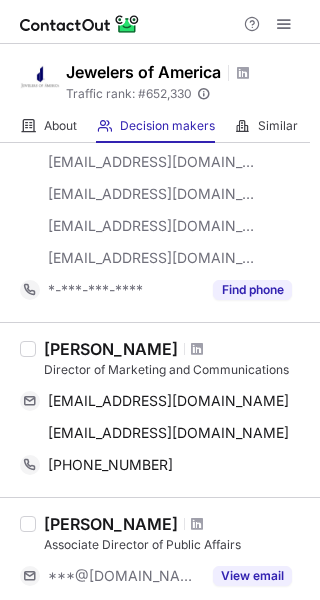 click on "Molly  Fallon" at bounding box center (176, 349) 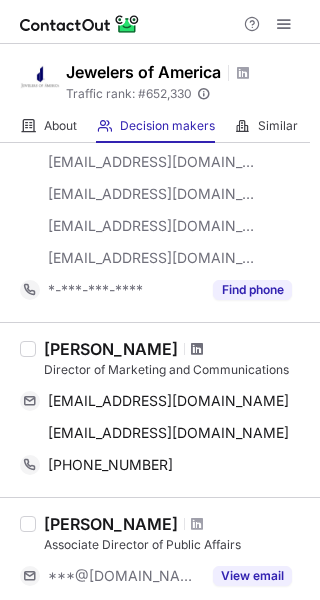 click at bounding box center (197, 349) 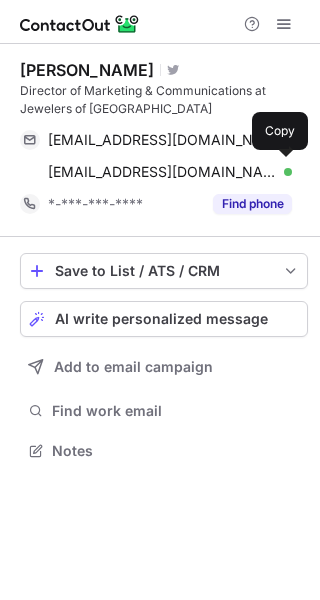 scroll, scrollTop: 0, scrollLeft: 0, axis: both 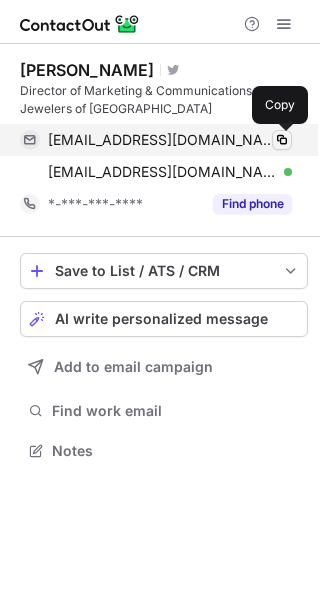 click at bounding box center [282, 140] 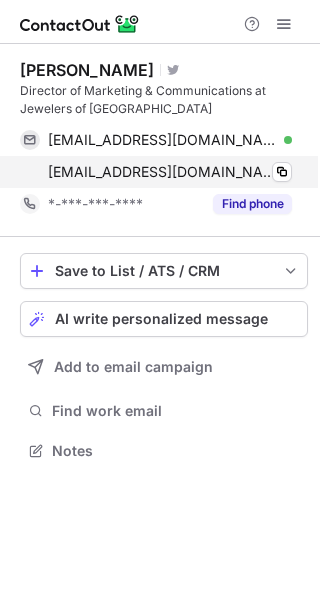 scroll, scrollTop: 0, scrollLeft: 0, axis: both 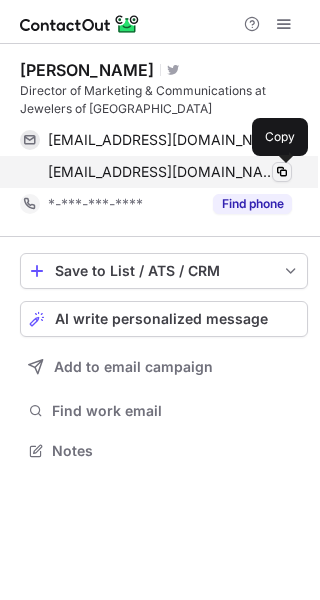 click at bounding box center [282, 172] 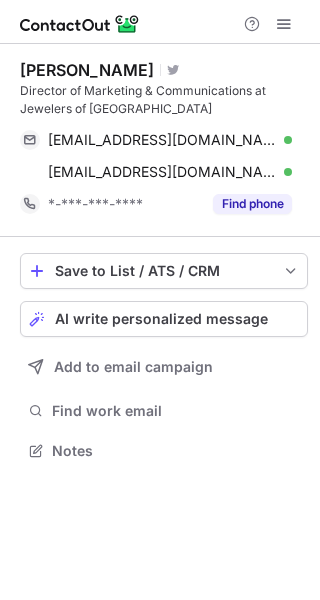 scroll, scrollTop: 0, scrollLeft: 0, axis: both 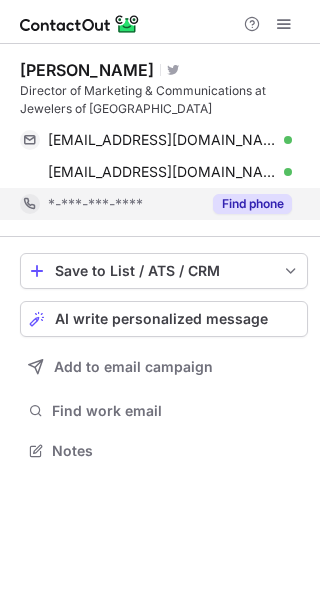 click on "Find phone" at bounding box center [252, 204] 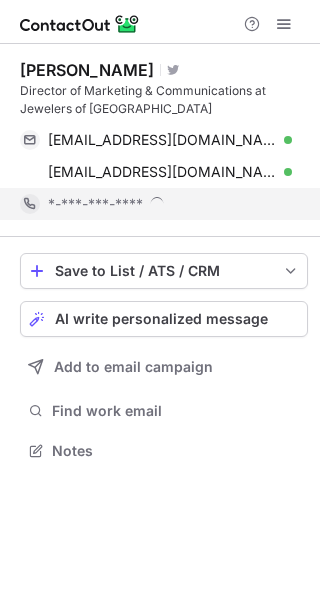 scroll, scrollTop: 10, scrollLeft: 10, axis: both 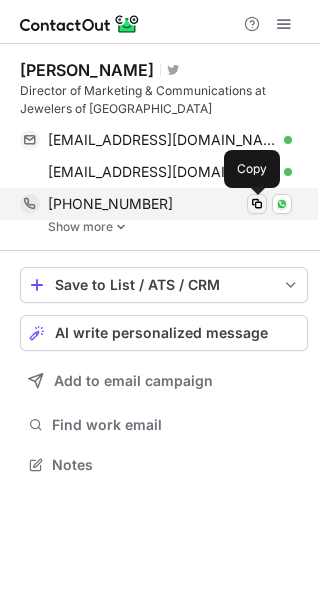 click at bounding box center (257, 204) 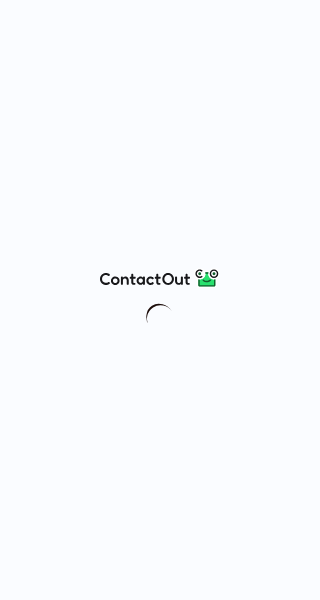 scroll, scrollTop: 0, scrollLeft: 0, axis: both 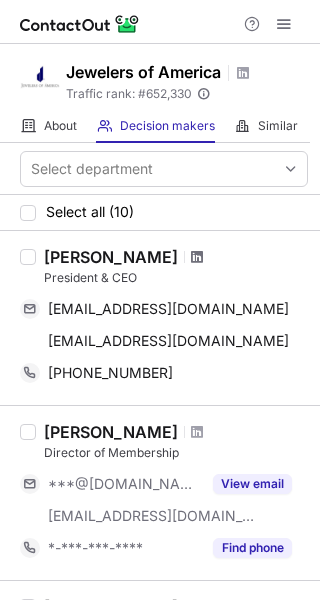 click at bounding box center [197, 257] 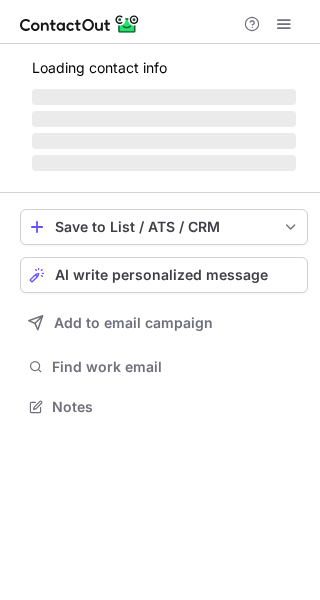 scroll, scrollTop: 0, scrollLeft: 0, axis: both 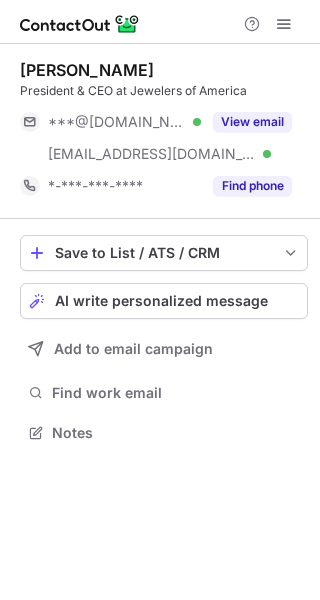 drag, startPoint x: 147, startPoint y: 70, endPoint x: 13, endPoint y: 68, distance: 134.01492 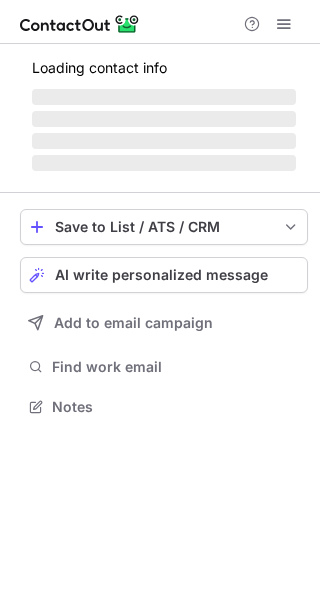 scroll, scrollTop: 0, scrollLeft: 0, axis: both 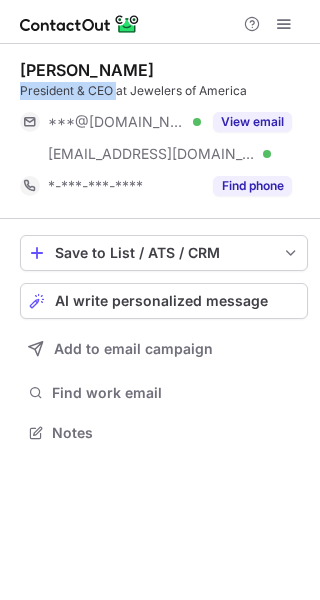 drag, startPoint x: 115, startPoint y: 92, endPoint x: 15, endPoint y: 95, distance: 100.04499 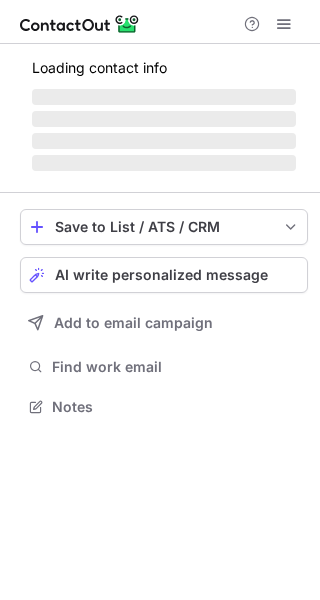 scroll, scrollTop: 0, scrollLeft: 0, axis: both 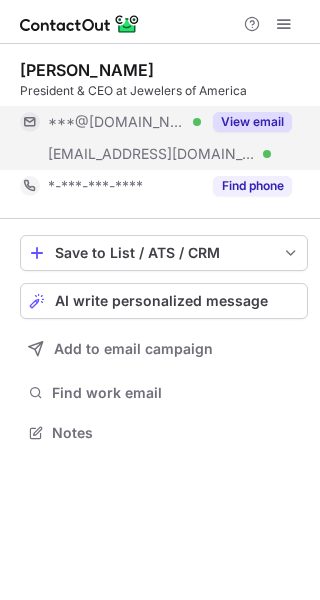click on "View email" at bounding box center [252, 122] 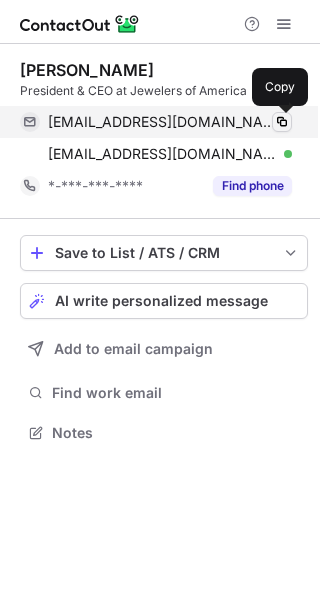 click at bounding box center (282, 122) 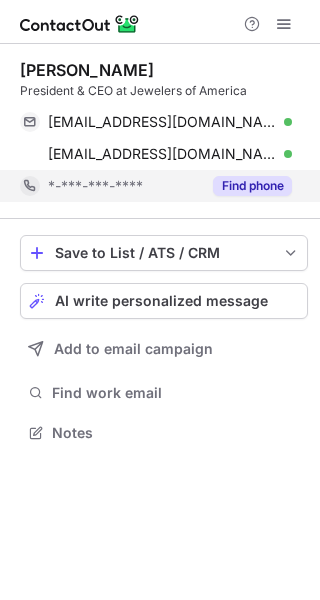 scroll, scrollTop: 0, scrollLeft: 0, axis: both 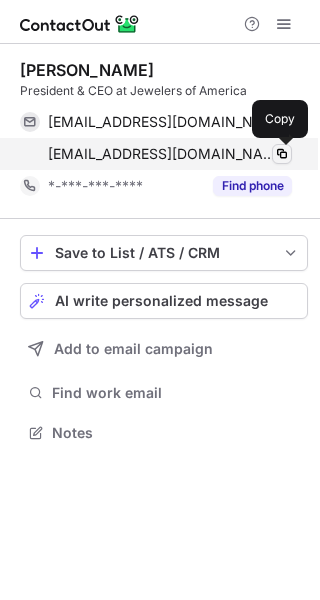 click at bounding box center [282, 154] 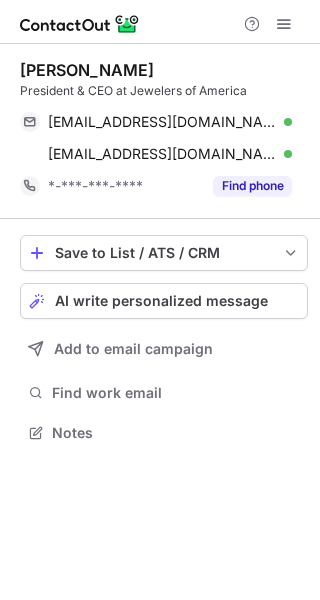 scroll, scrollTop: 0, scrollLeft: 0, axis: both 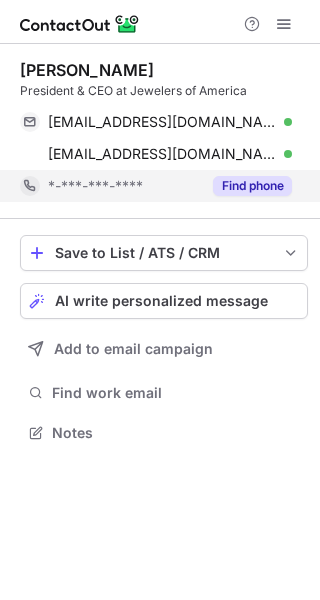 click on "Find phone" at bounding box center [252, 186] 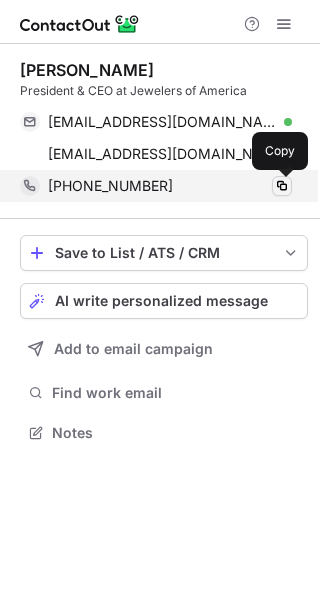 click at bounding box center [282, 186] 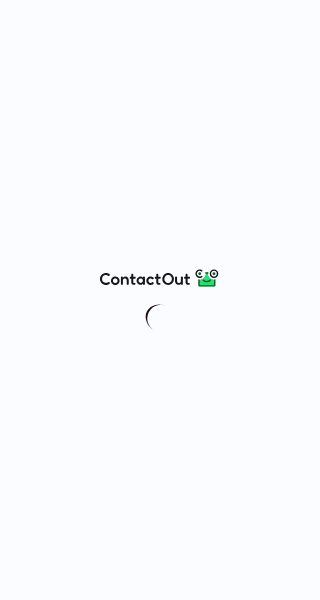 scroll, scrollTop: 0, scrollLeft: 0, axis: both 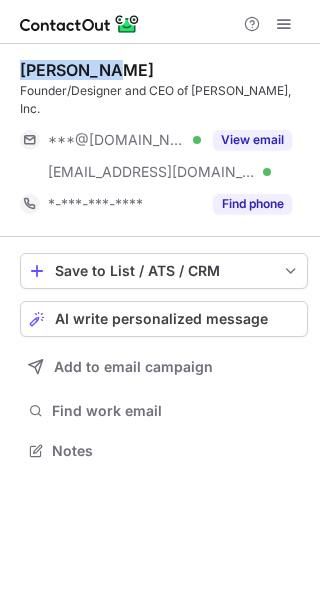 drag, startPoint x: 117, startPoint y: 65, endPoint x: 24, endPoint y: 71, distance: 93.193344 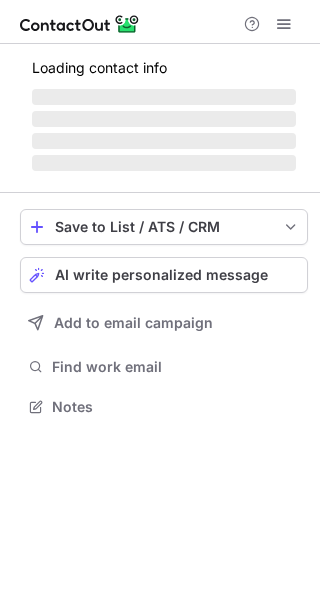 scroll, scrollTop: 0, scrollLeft: 0, axis: both 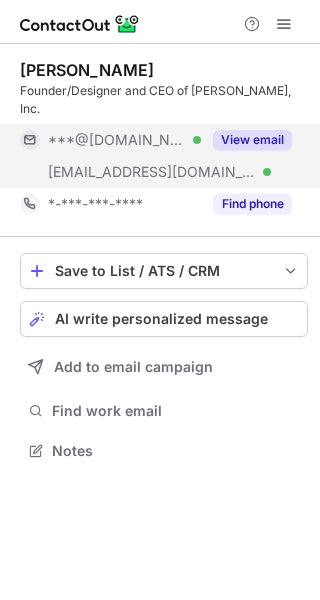 click on "View email" at bounding box center (252, 140) 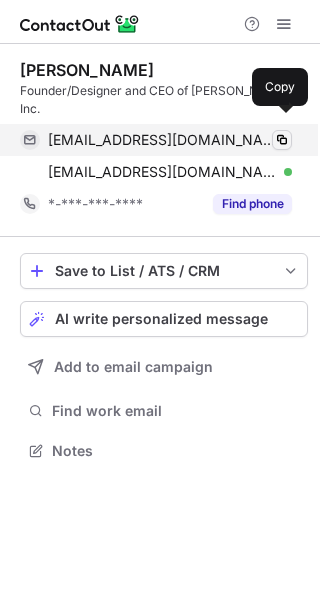 click at bounding box center (282, 140) 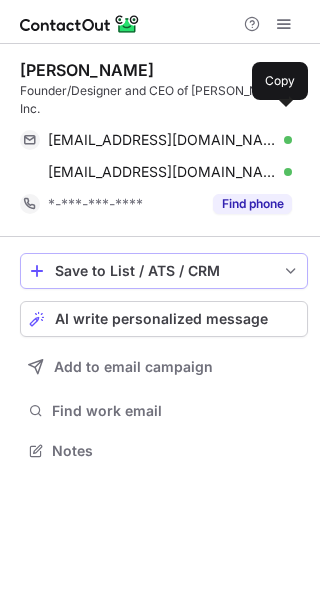 scroll, scrollTop: 0, scrollLeft: 0, axis: both 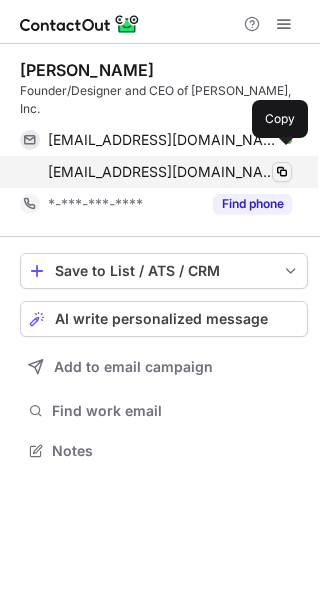 click at bounding box center (282, 172) 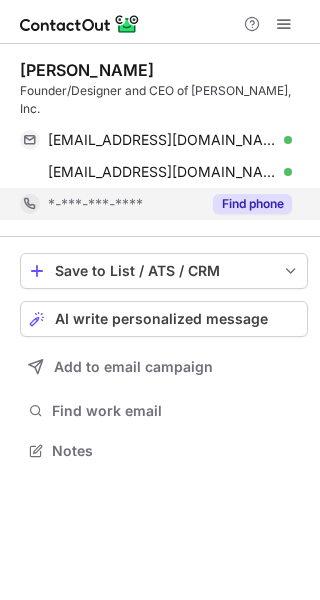 scroll, scrollTop: 0, scrollLeft: 0, axis: both 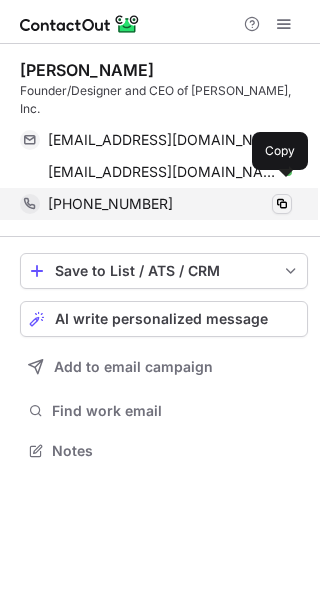 click at bounding box center [282, 204] 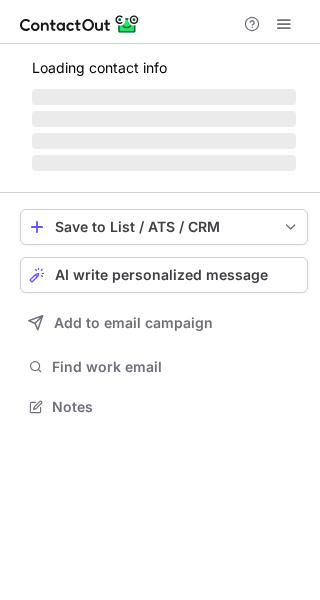 scroll, scrollTop: 0, scrollLeft: 0, axis: both 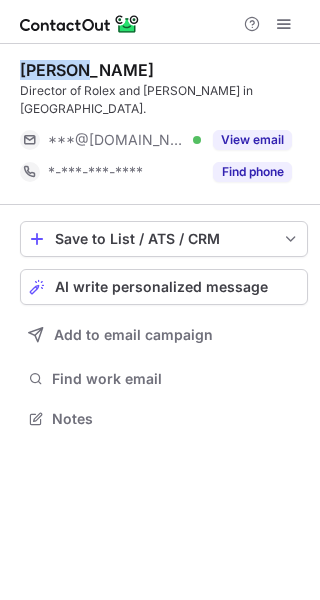 drag, startPoint x: 80, startPoint y: 67, endPoint x: 21, endPoint y: 73, distance: 59.3043 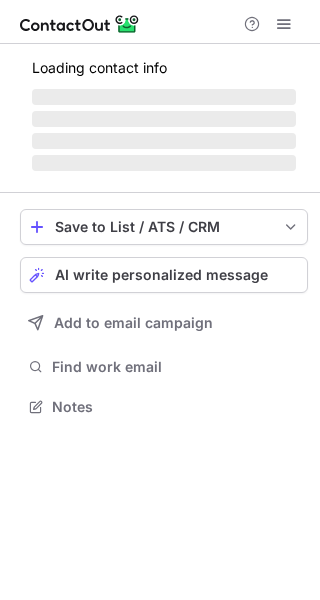 scroll, scrollTop: 0, scrollLeft: 0, axis: both 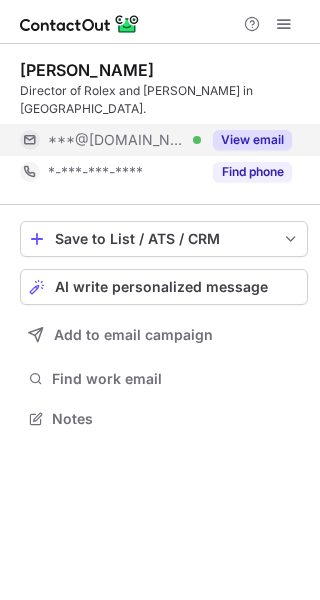 click on "View email" at bounding box center [252, 140] 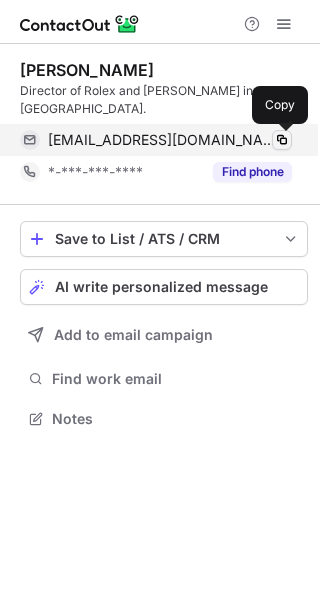 click at bounding box center (282, 140) 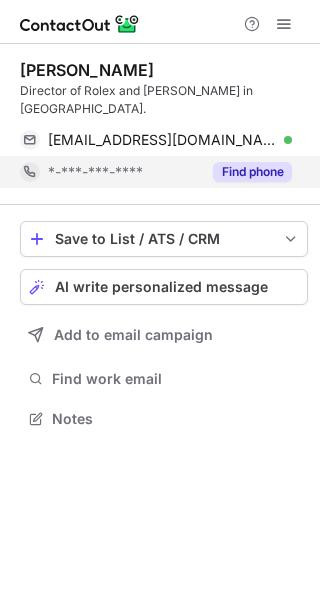 click on "Find phone" at bounding box center [252, 172] 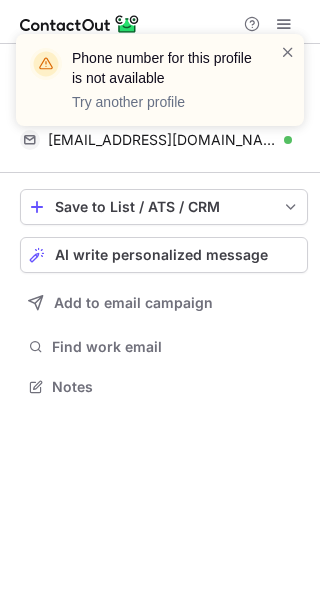 scroll, scrollTop: 372, scrollLeft: 320, axis: both 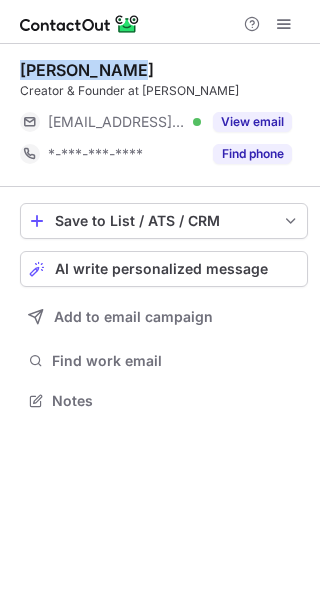 drag, startPoint x: 130, startPoint y: 69, endPoint x: 9, endPoint y: 71, distance: 121.016525 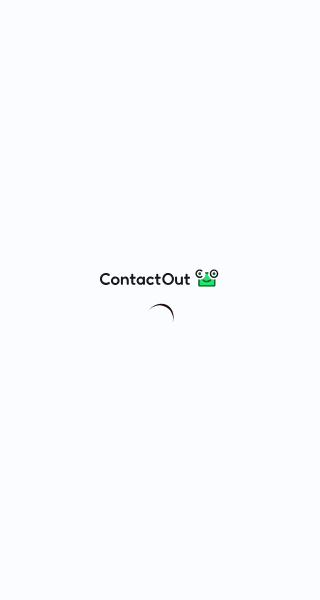 scroll, scrollTop: 0, scrollLeft: 0, axis: both 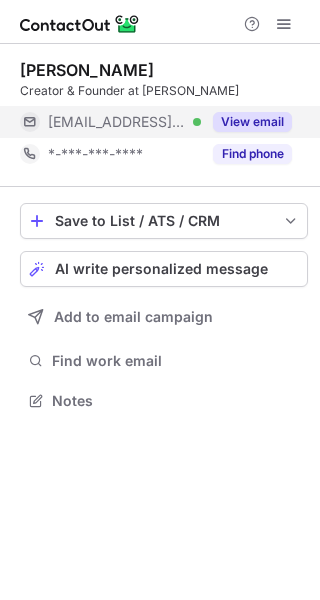 click on "View email" at bounding box center (252, 122) 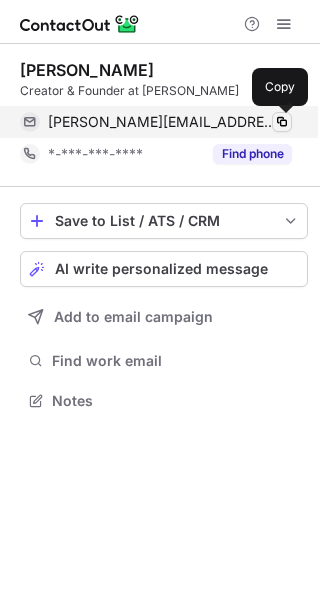 click at bounding box center [282, 122] 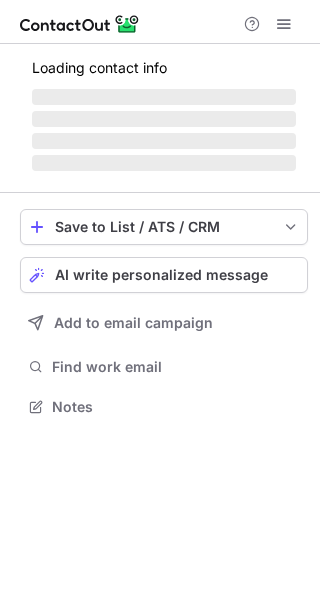scroll, scrollTop: 0, scrollLeft: 0, axis: both 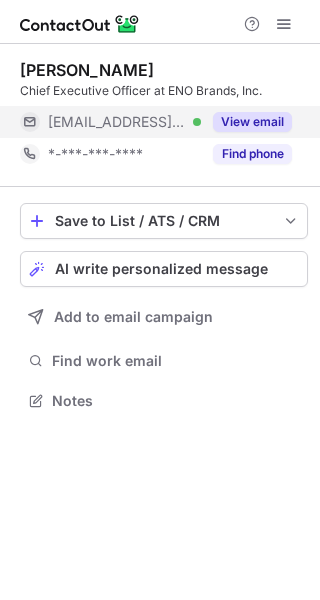click on "View email" at bounding box center (252, 122) 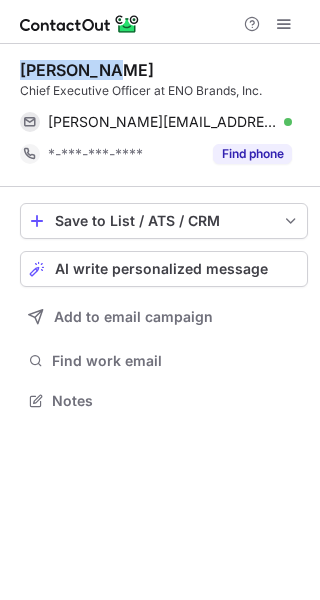 drag, startPoint x: 111, startPoint y: 67, endPoint x: 8, endPoint y: 58, distance: 103.392456 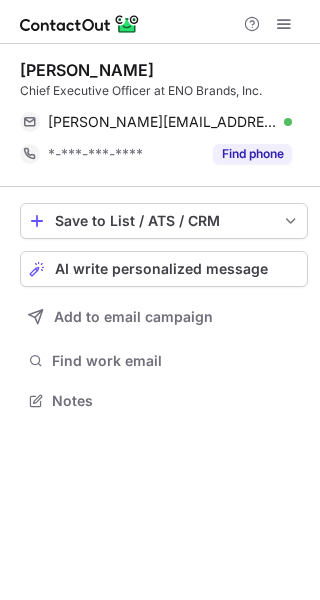 scroll, scrollTop: 0, scrollLeft: 0, axis: both 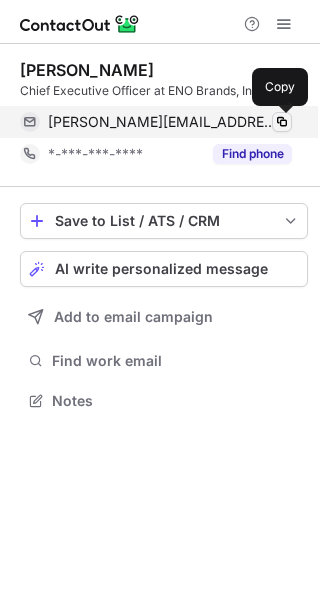 click at bounding box center [282, 122] 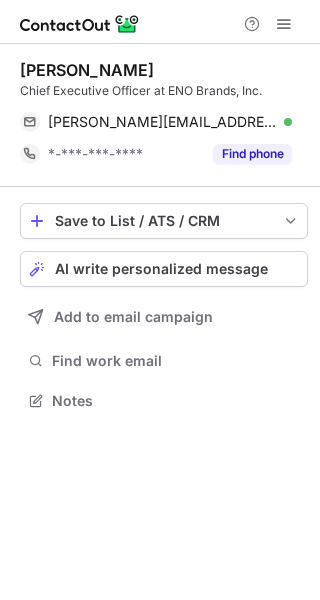 scroll, scrollTop: 0, scrollLeft: 0, axis: both 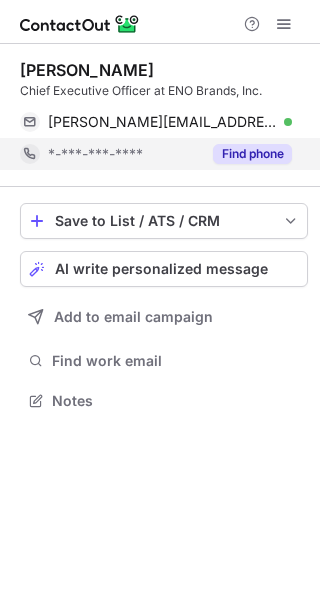 click on "Find phone" at bounding box center (252, 154) 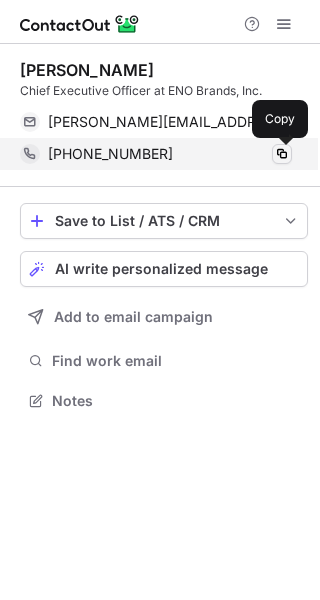 click at bounding box center [282, 154] 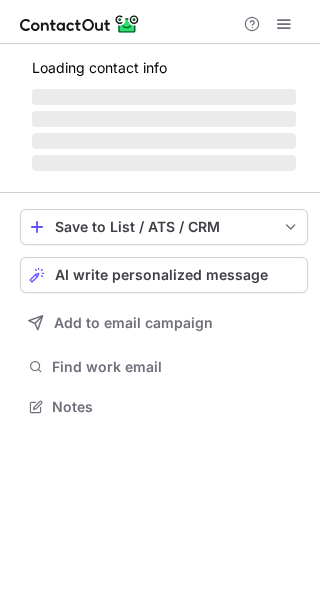 scroll, scrollTop: 0, scrollLeft: 0, axis: both 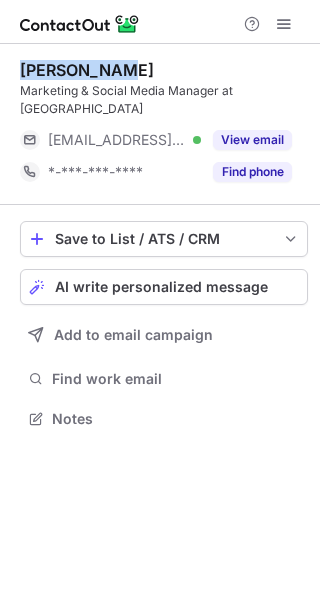 drag, startPoint x: 130, startPoint y: 68, endPoint x: 19, endPoint y: 67, distance: 111.0045 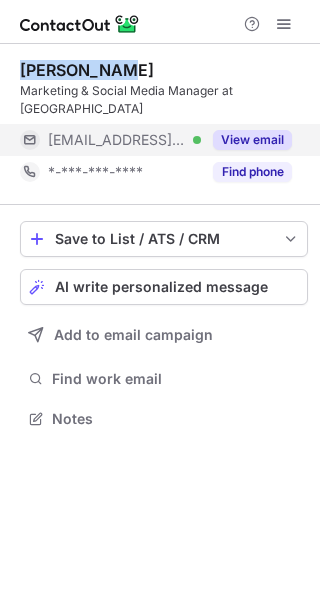 click on "View email" at bounding box center [252, 140] 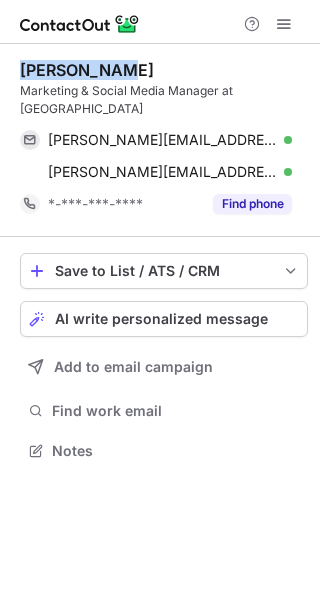 scroll, scrollTop: 9, scrollLeft: 10, axis: both 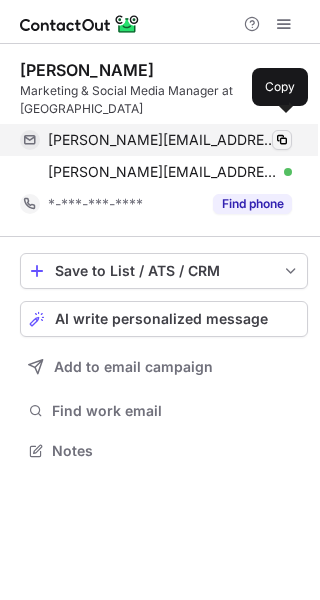 click at bounding box center (282, 140) 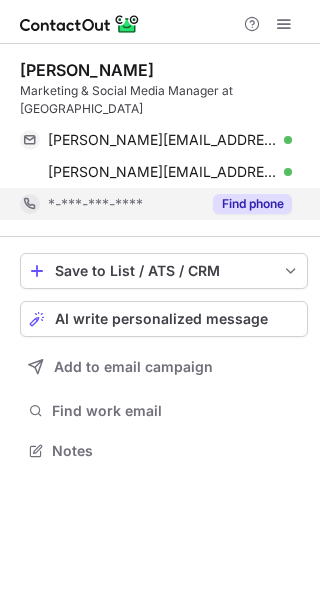 scroll, scrollTop: 0, scrollLeft: 0, axis: both 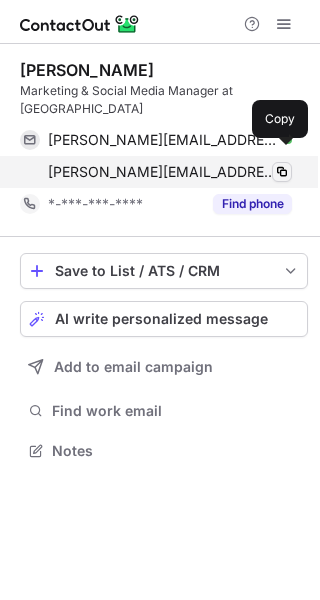 click at bounding box center [282, 172] 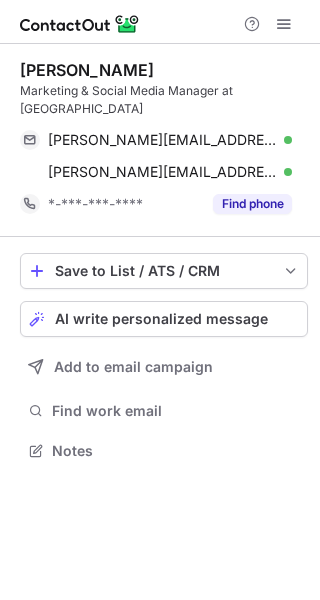 scroll, scrollTop: 0, scrollLeft: 0, axis: both 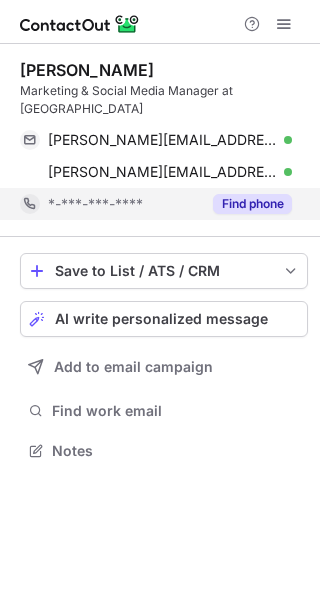 click on "Find phone" at bounding box center (252, 204) 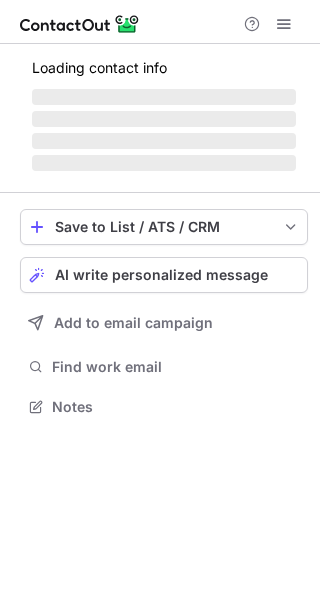 scroll, scrollTop: 0, scrollLeft: 0, axis: both 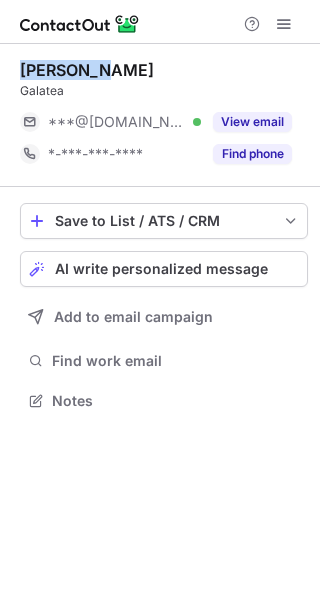 drag, startPoint x: 110, startPoint y: 67, endPoint x: 20, endPoint y: 63, distance: 90.088844 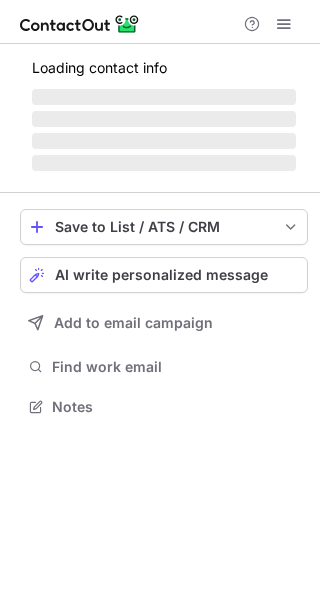 scroll, scrollTop: 0, scrollLeft: 0, axis: both 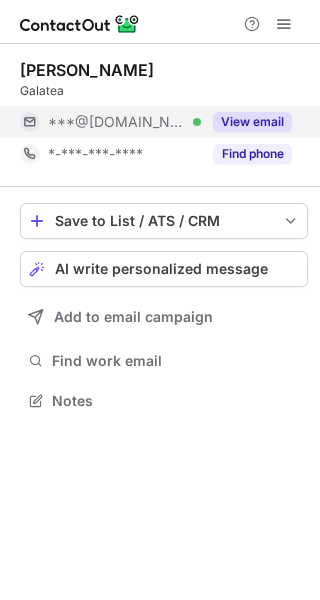 click on "View email" at bounding box center (252, 122) 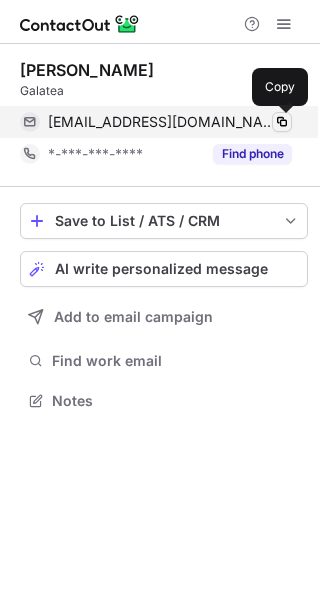 click at bounding box center [282, 122] 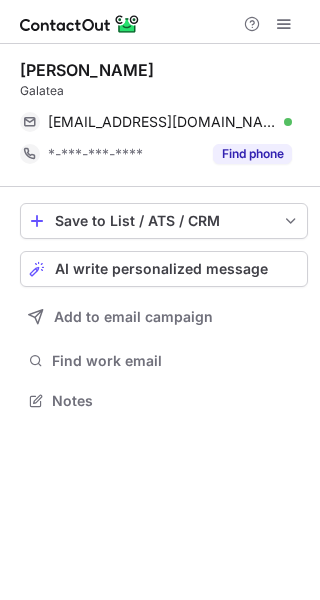 scroll, scrollTop: 0, scrollLeft: 0, axis: both 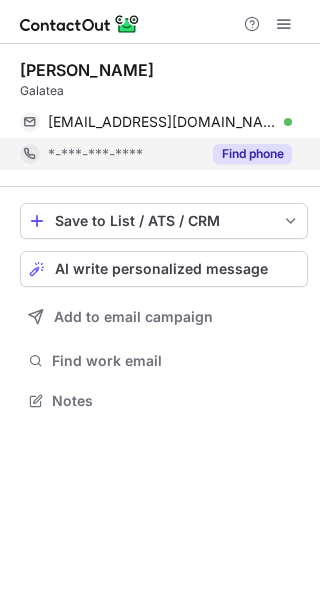 click on "Find phone" at bounding box center [252, 154] 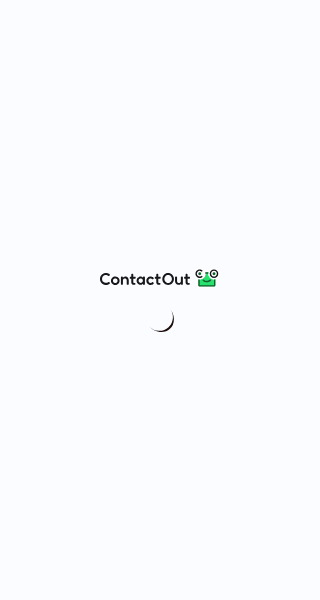 scroll, scrollTop: 0, scrollLeft: 0, axis: both 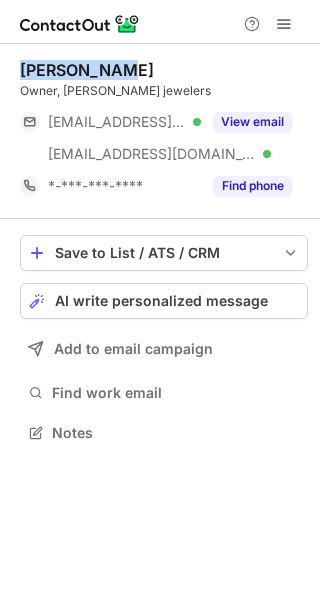 drag, startPoint x: 116, startPoint y: 71, endPoint x: 19, endPoint y: 73, distance: 97.020615 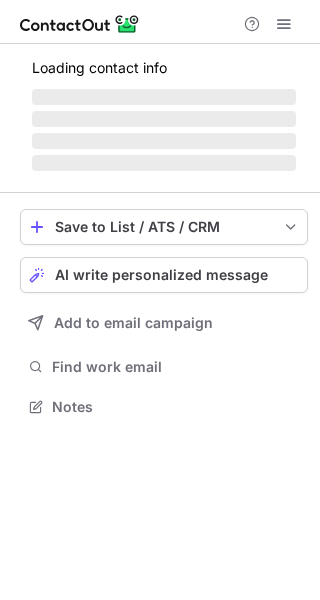 scroll, scrollTop: 0, scrollLeft: 0, axis: both 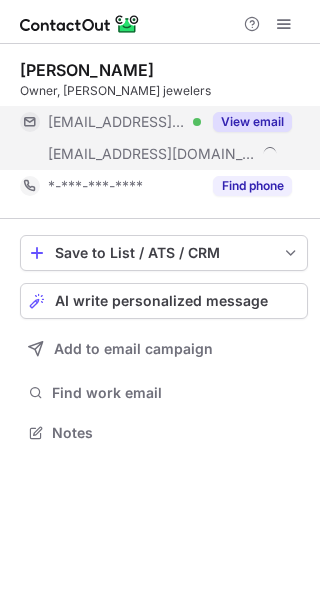click on "View email" at bounding box center [252, 122] 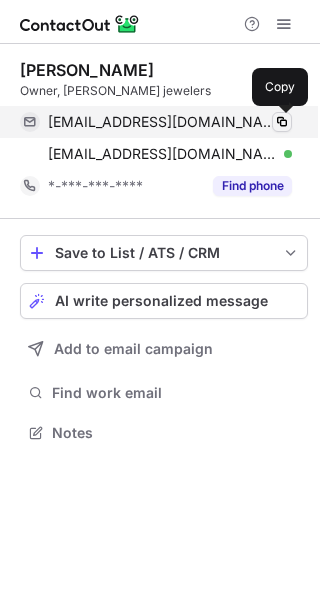 click at bounding box center [282, 122] 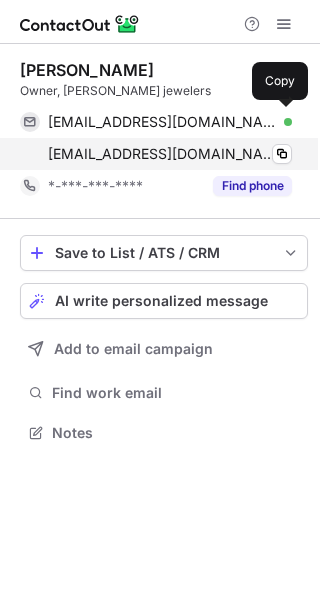 scroll, scrollTop: 0, scrollLeft: 0, axis: both 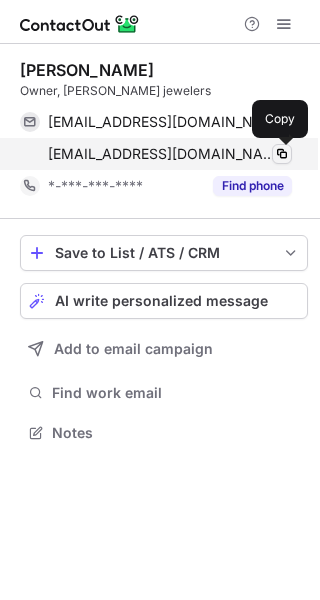 click at bounding box center [282, 154] 